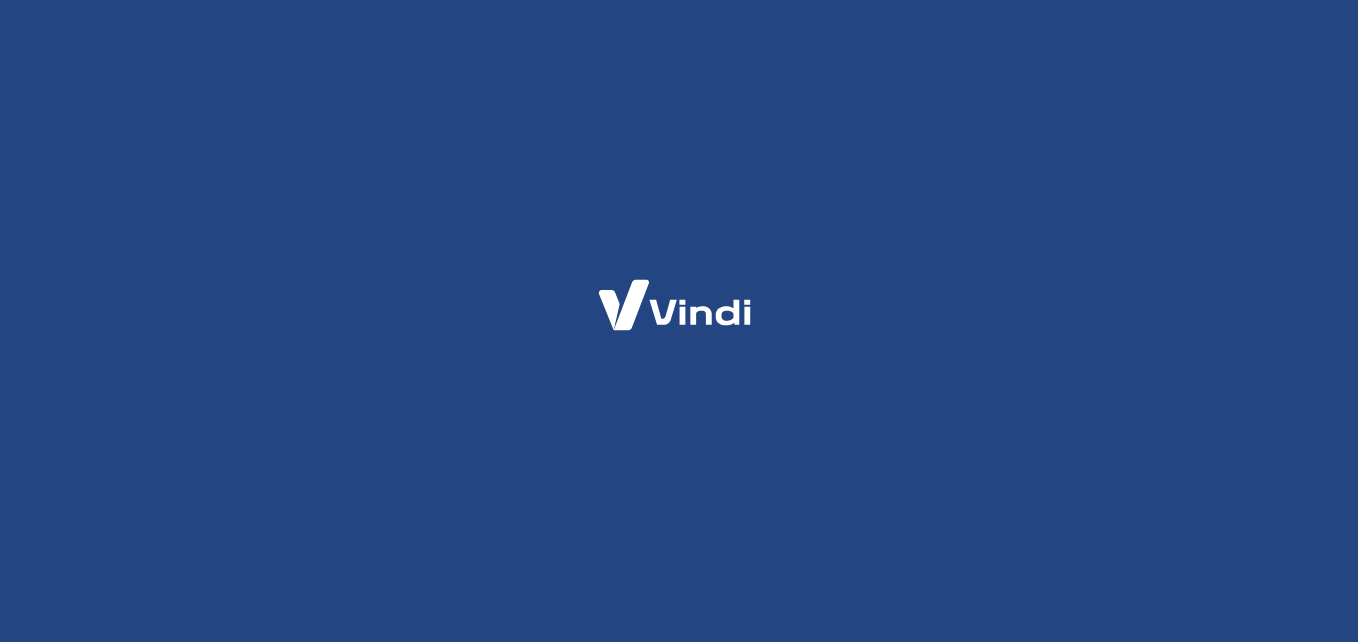 scroll, scrollTop: 0, scrollLeft: 0, axis: both 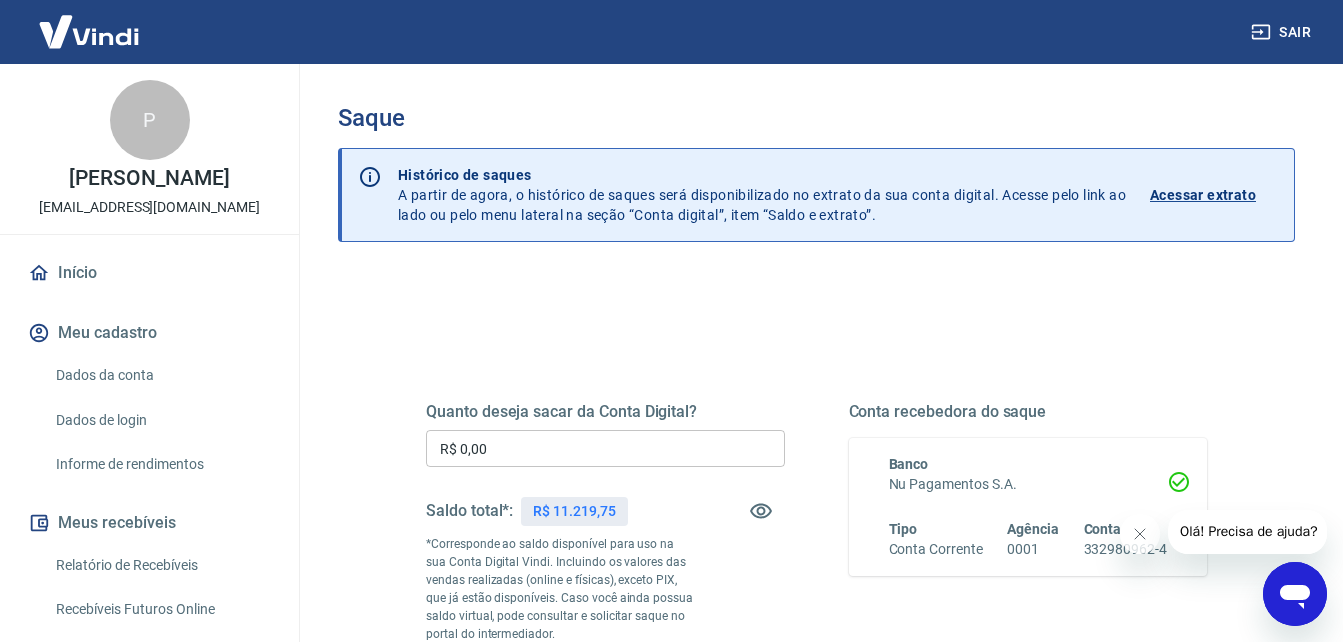 drag, startPoint x: 636, startPoint y: 471, endPoint x: 637, endPoint y: 457, distance: 14.035668 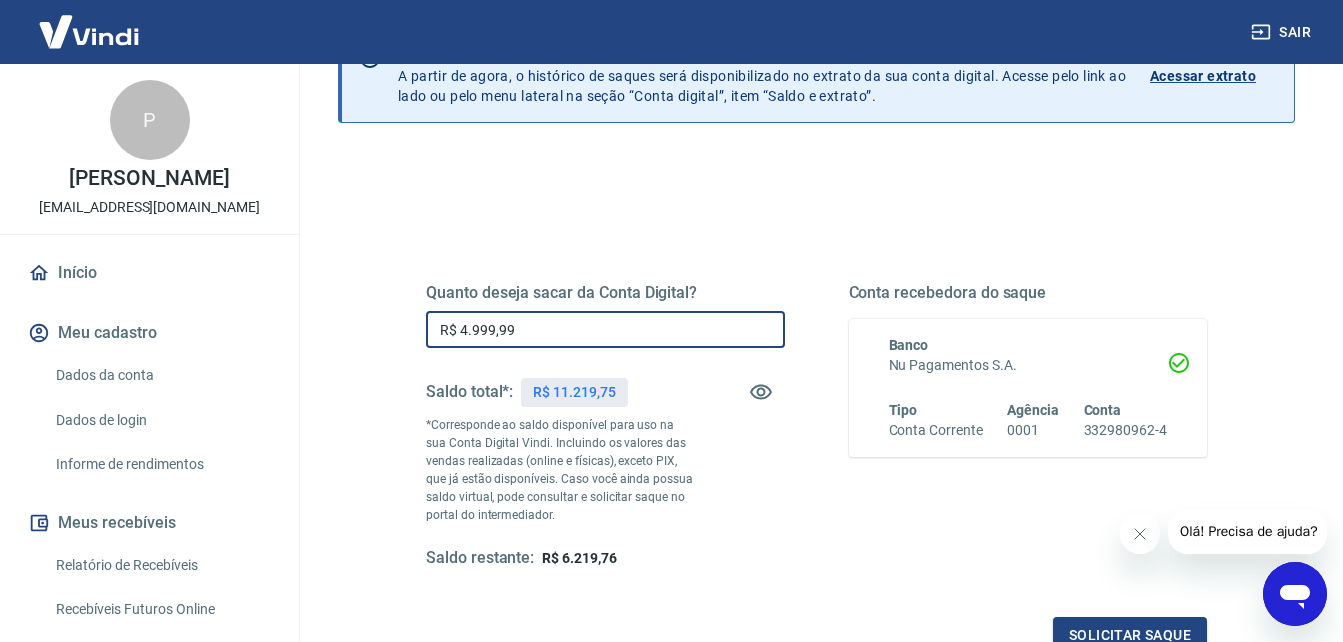 scroll, scrollTop: 167, scrollLeft: 0, axis: vertical 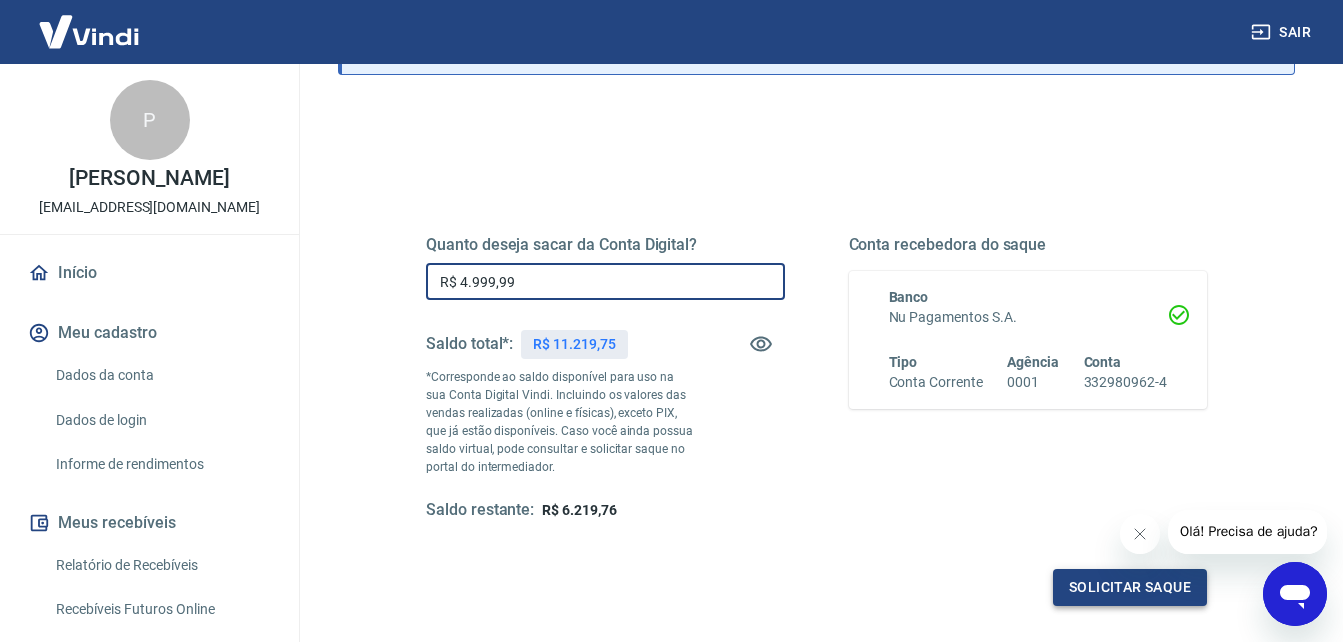 type on "R$ 4.999,99" 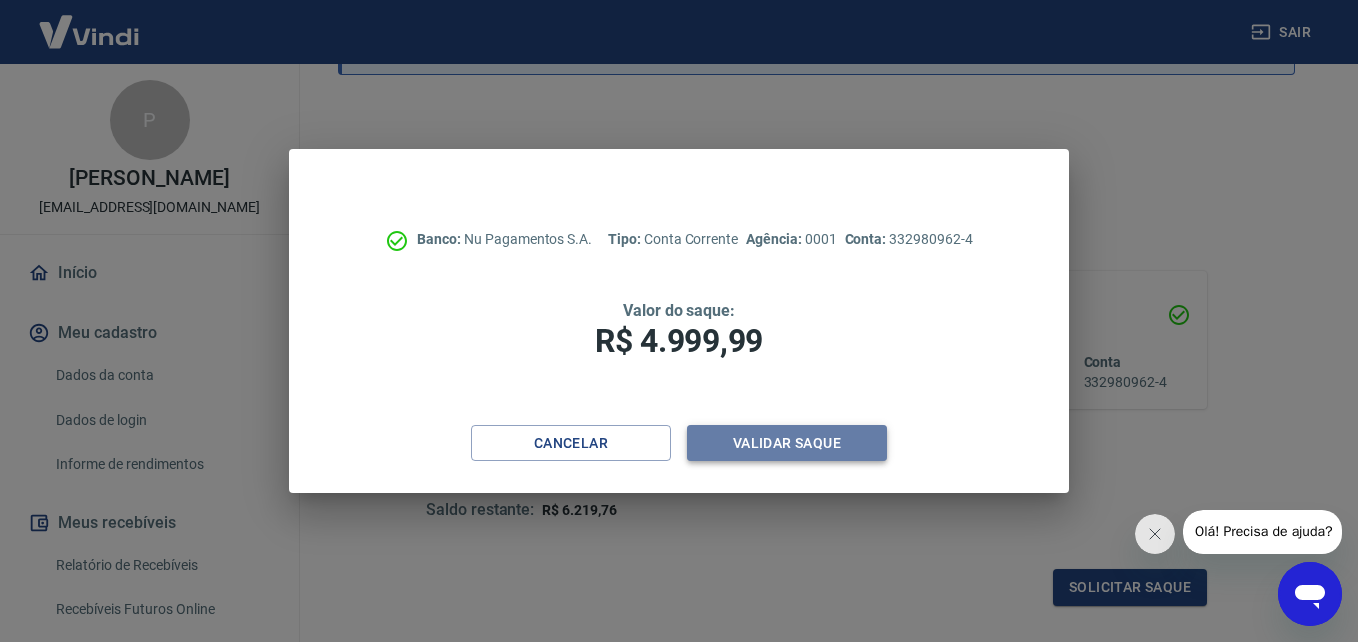 click on "Validar saque" at bounding box center [787, 443] 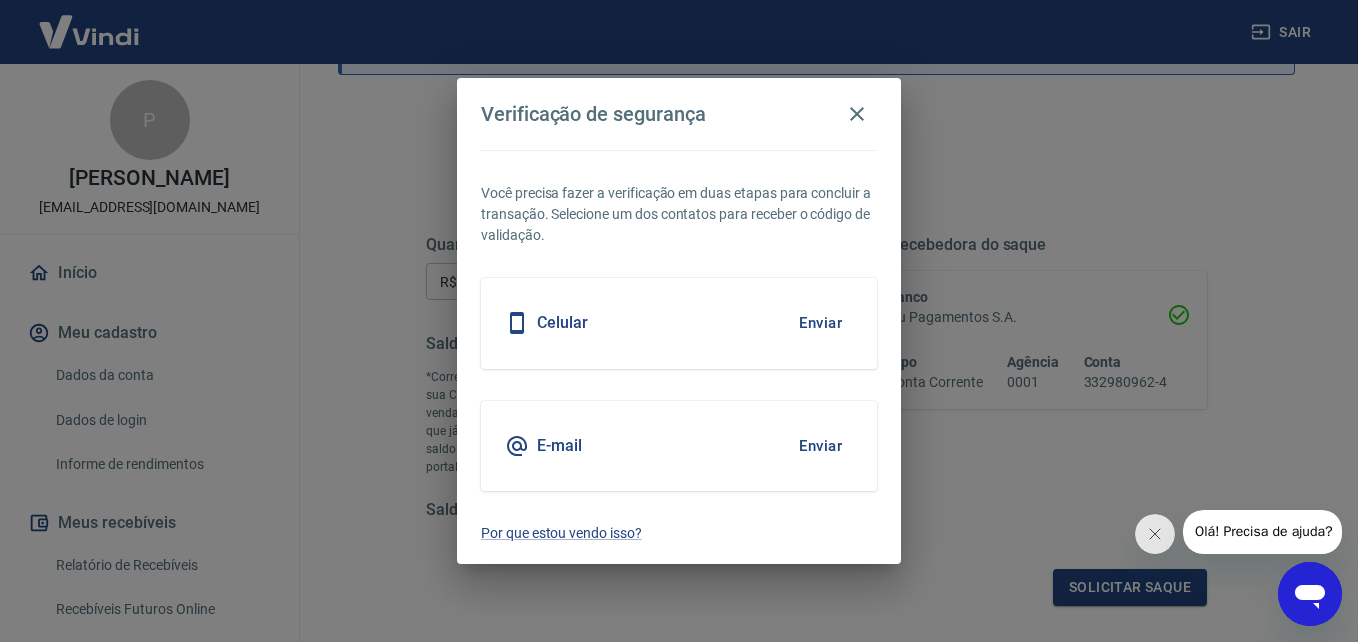 click on "Enviar" at bounding box center [820, 323] 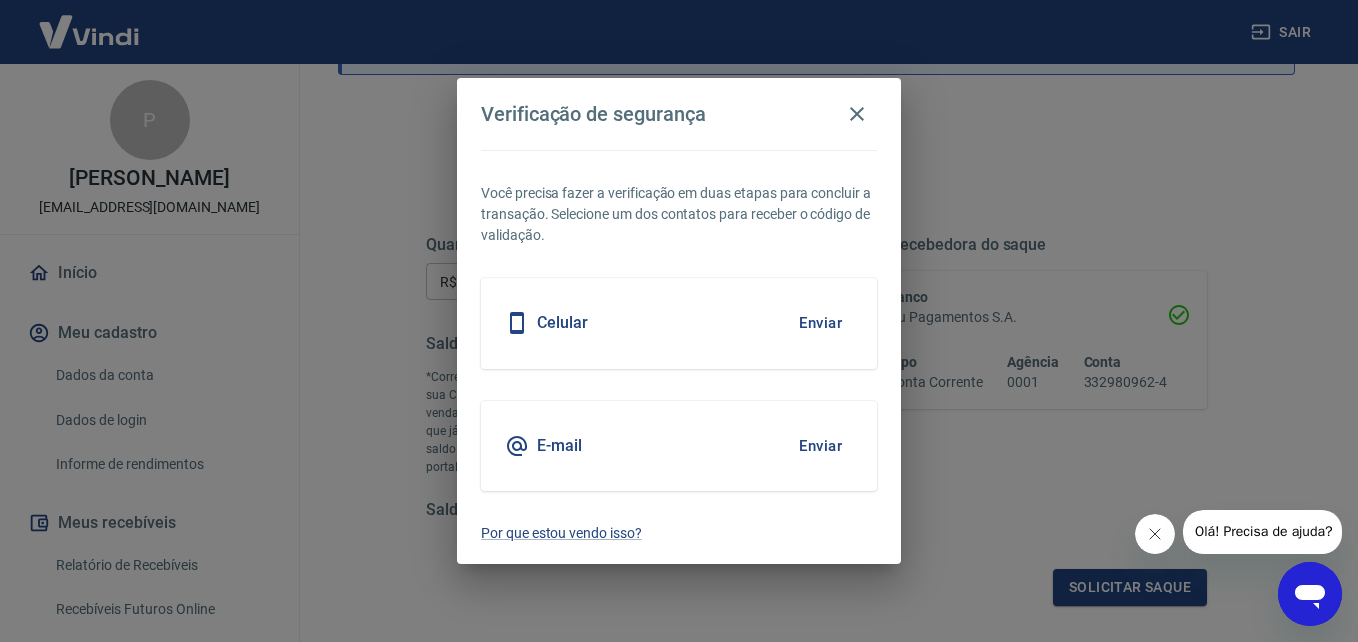 click at bounding box center [1154, 534] 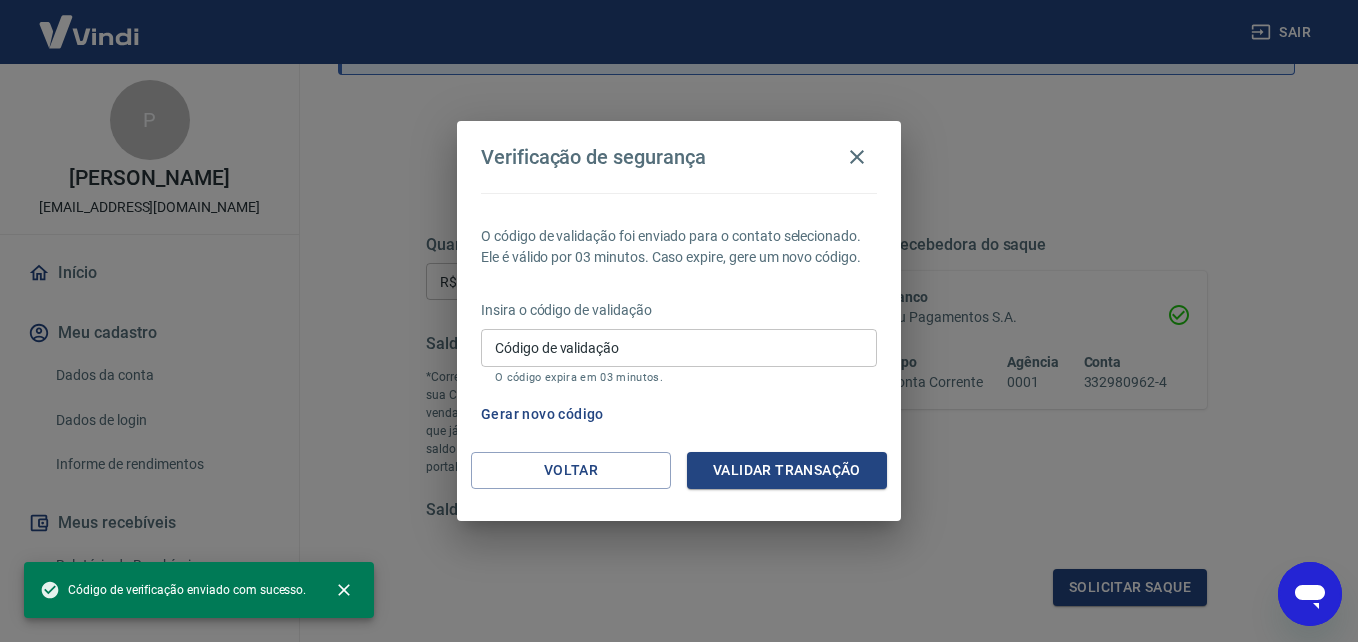click on "Código de validação" at bounding box center (679, 347) 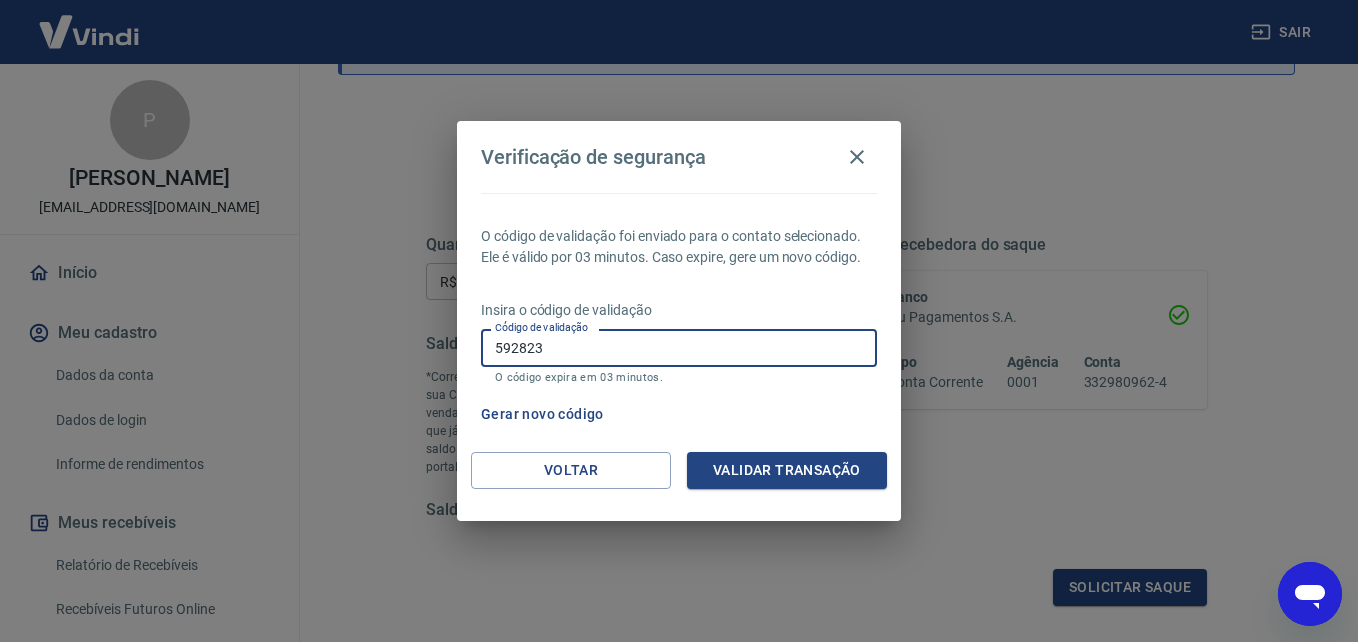 type on "592823" 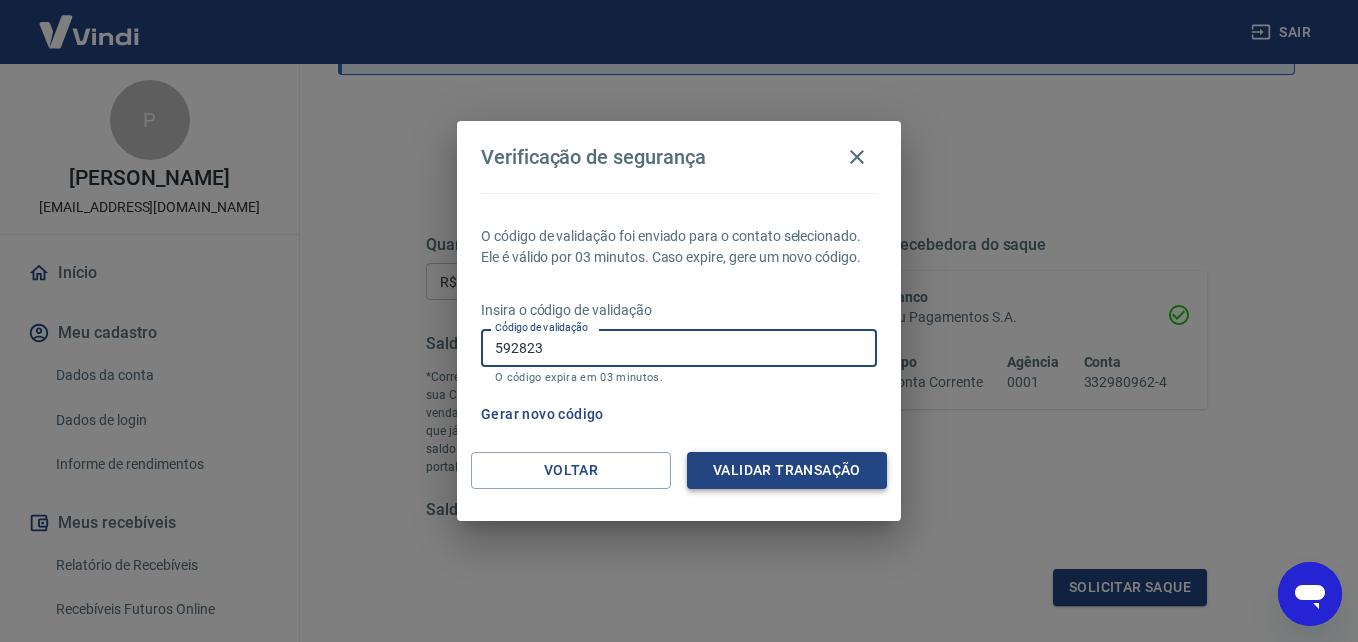 drag, startPoint x: 846, startPoint y: 494, endPoint x: 851, endPoint y: 477, distance: 17.720045 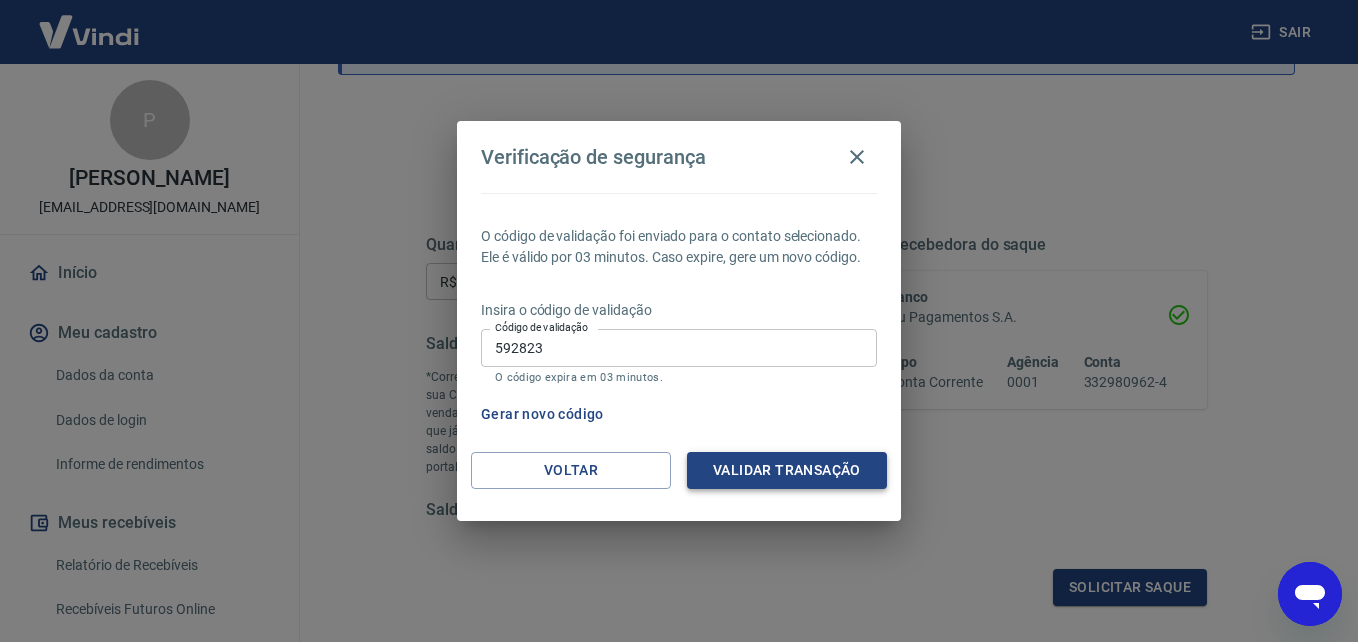 click on "Validar transação" at bounding box center (787, 470) 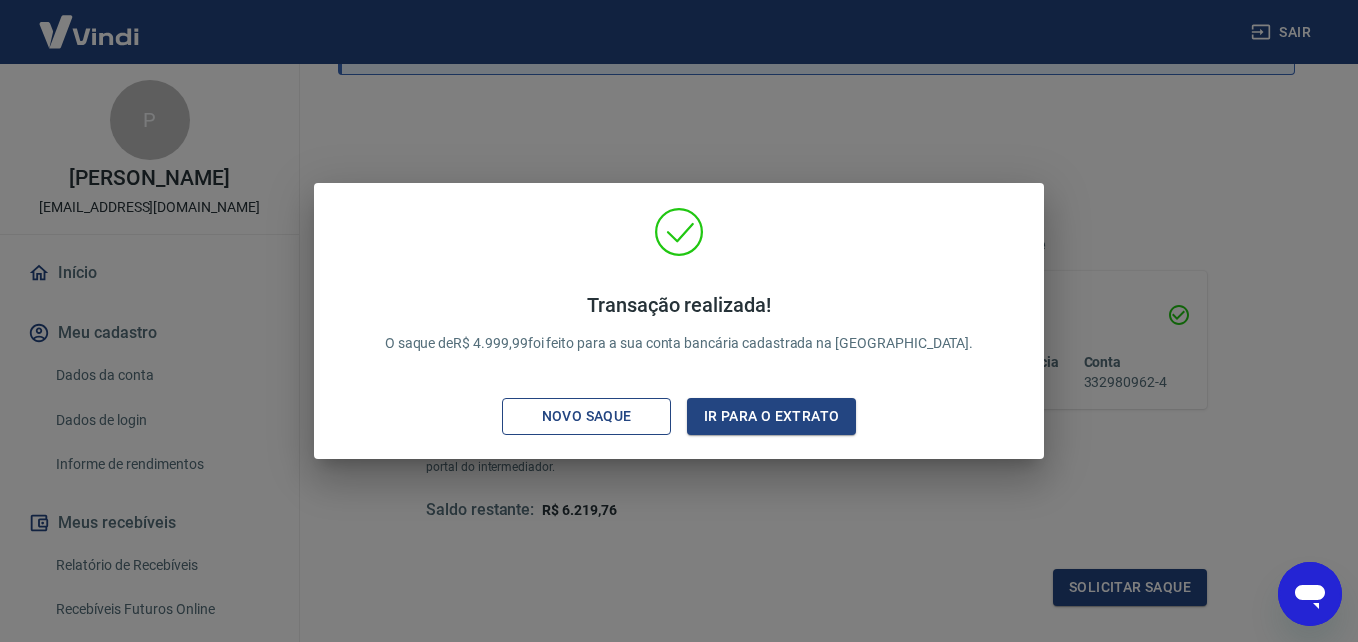 click on "Novo saque" at bounding box center (587, 416) 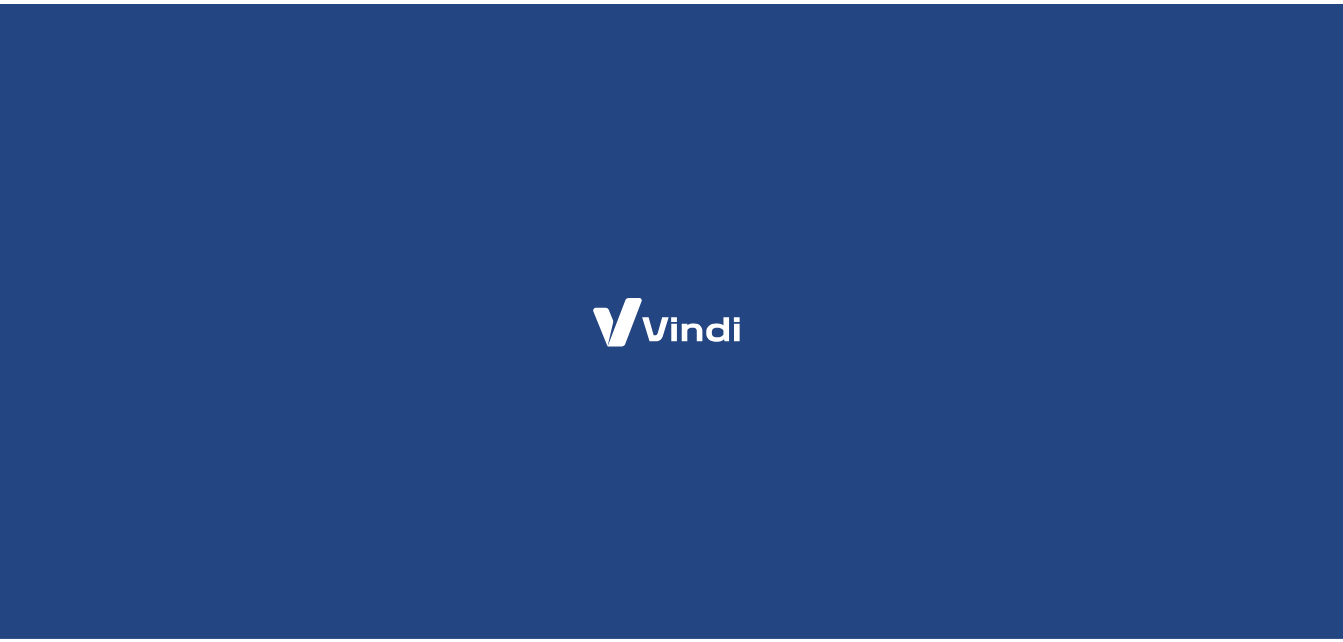 scroll, scrollTop: 0, scrollLeft: 0, axis: both 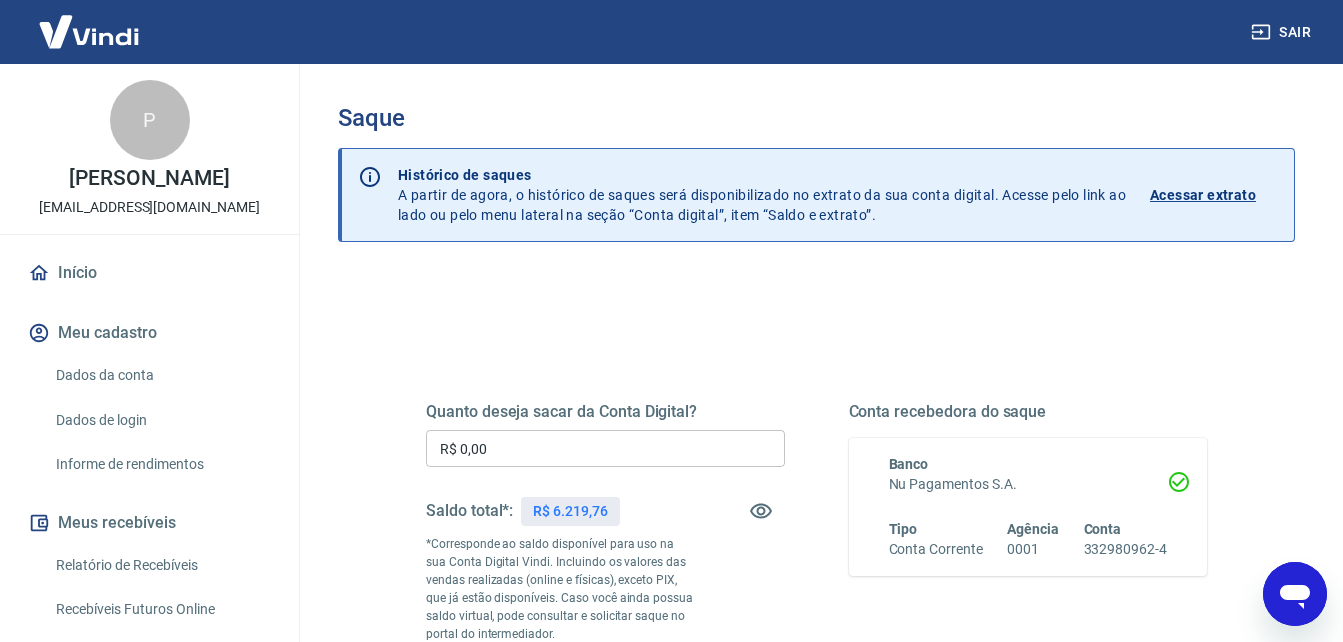 click on "R$ 0,00" at bounding box center (605, 448) 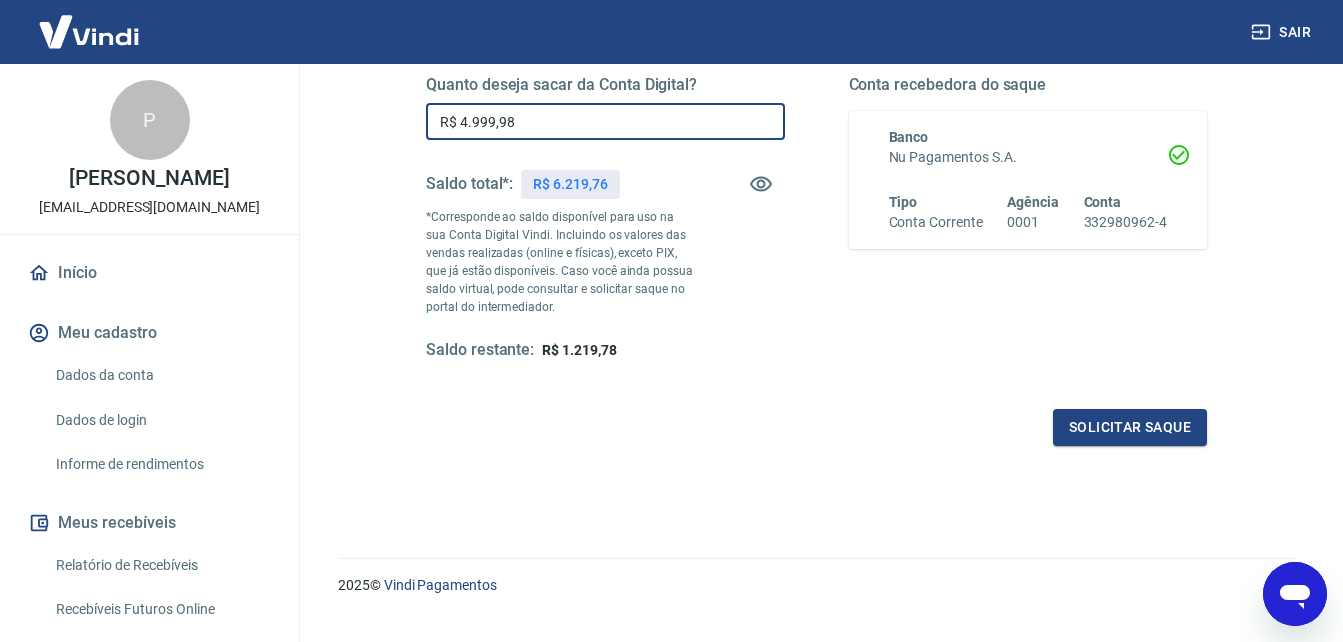 scroll, scrollTop: 333, scrollLeft: 0, axis: vertical 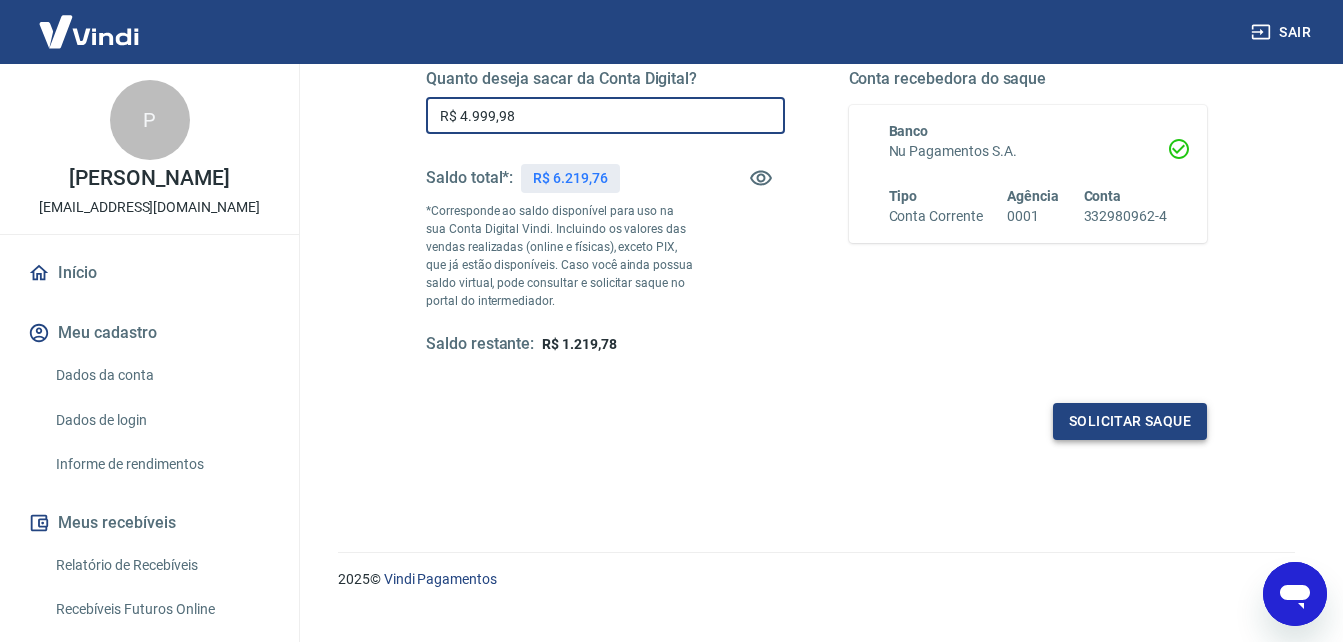 type on "R$ 4.999,98" 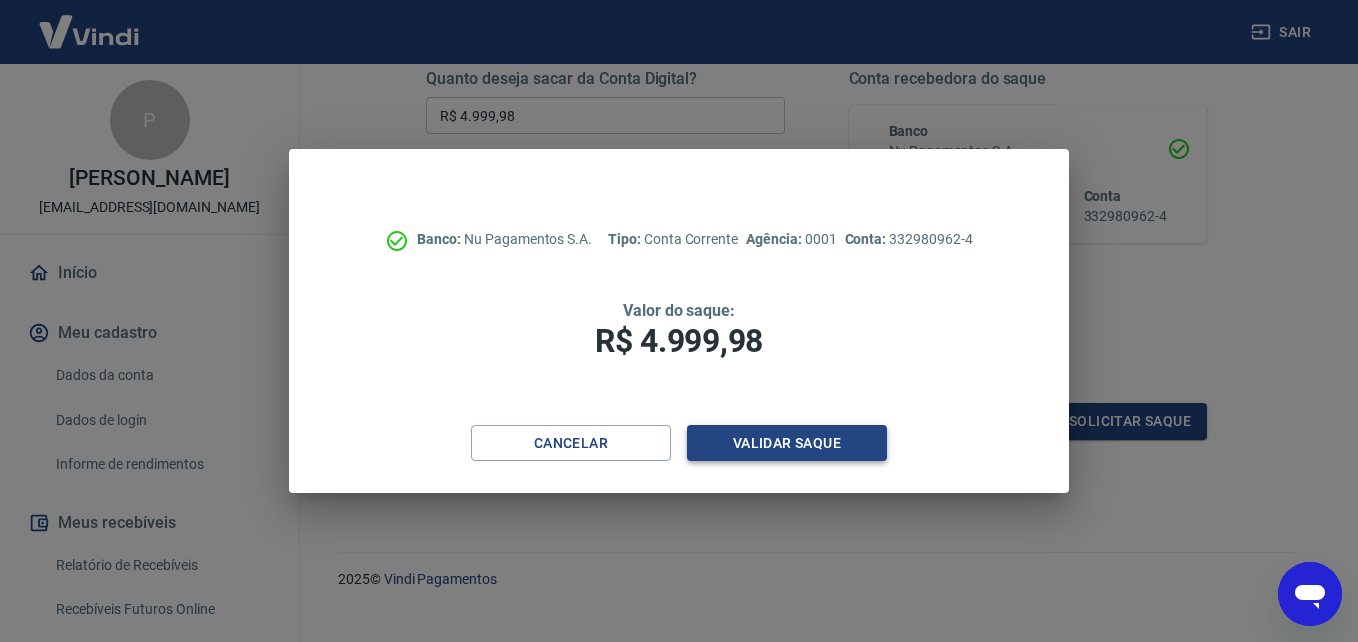 click on "Validar saque" at bounding box center [787, 443] 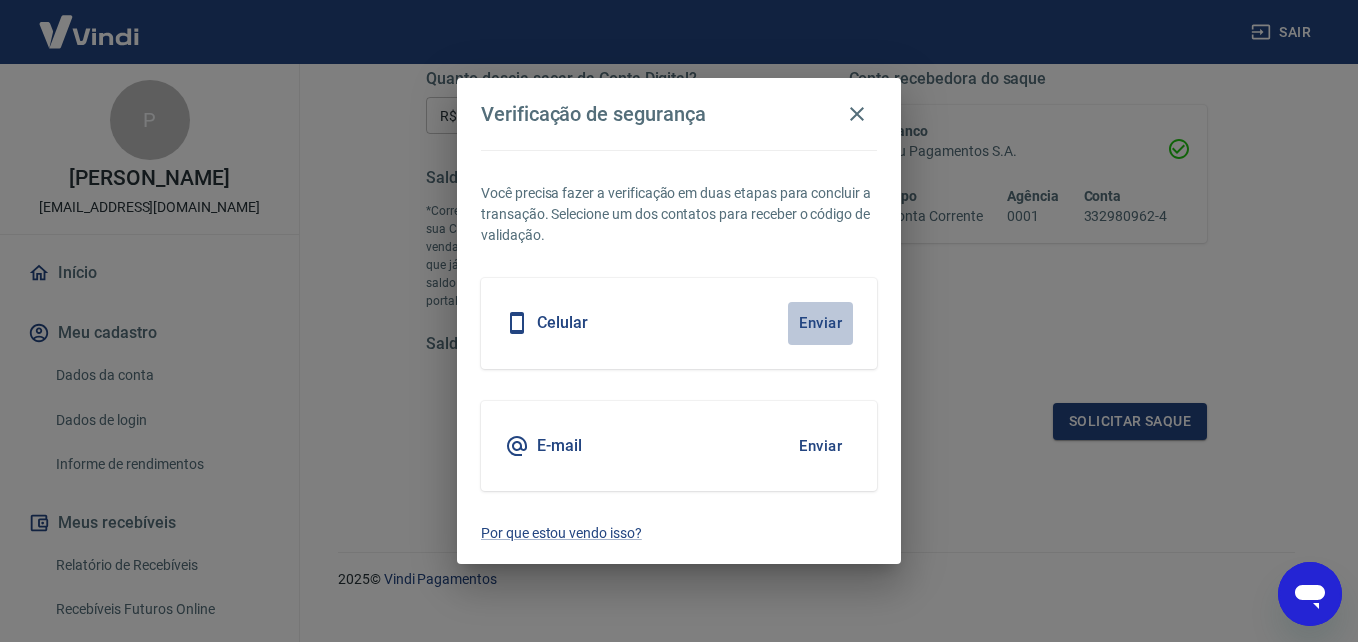 click on "Enviar" at bounding box center (820, 323) 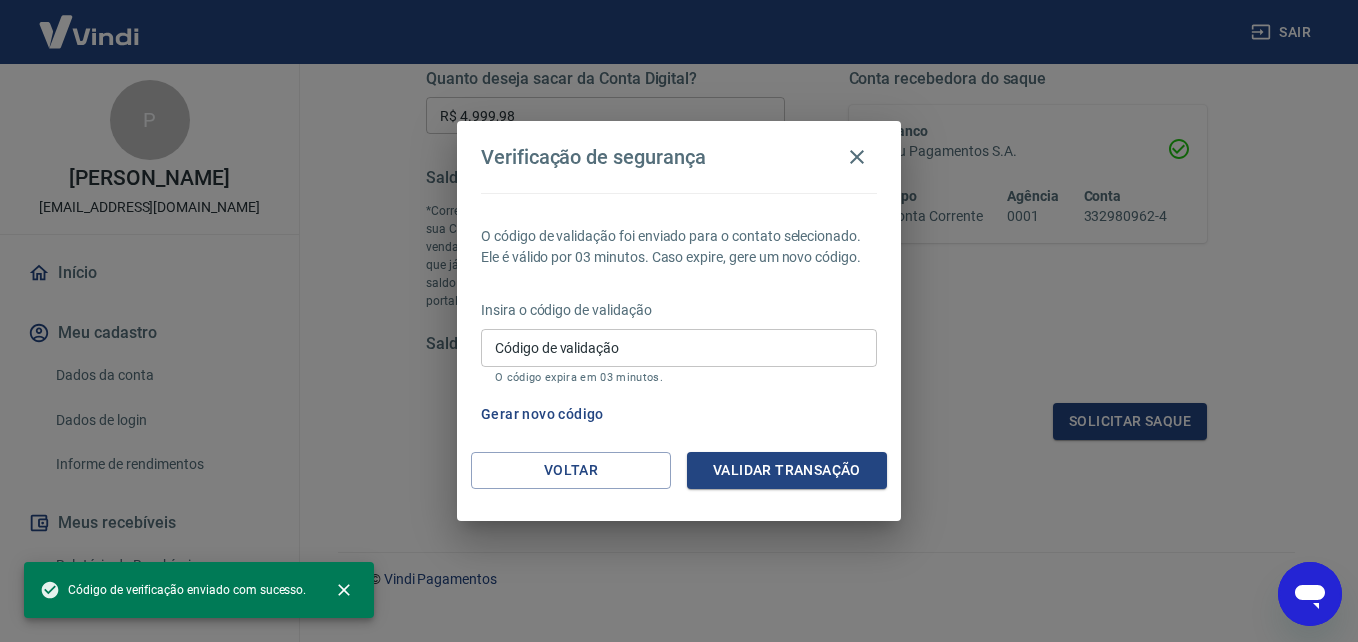 click on "Código de validação" at bounding box center [679, 347] 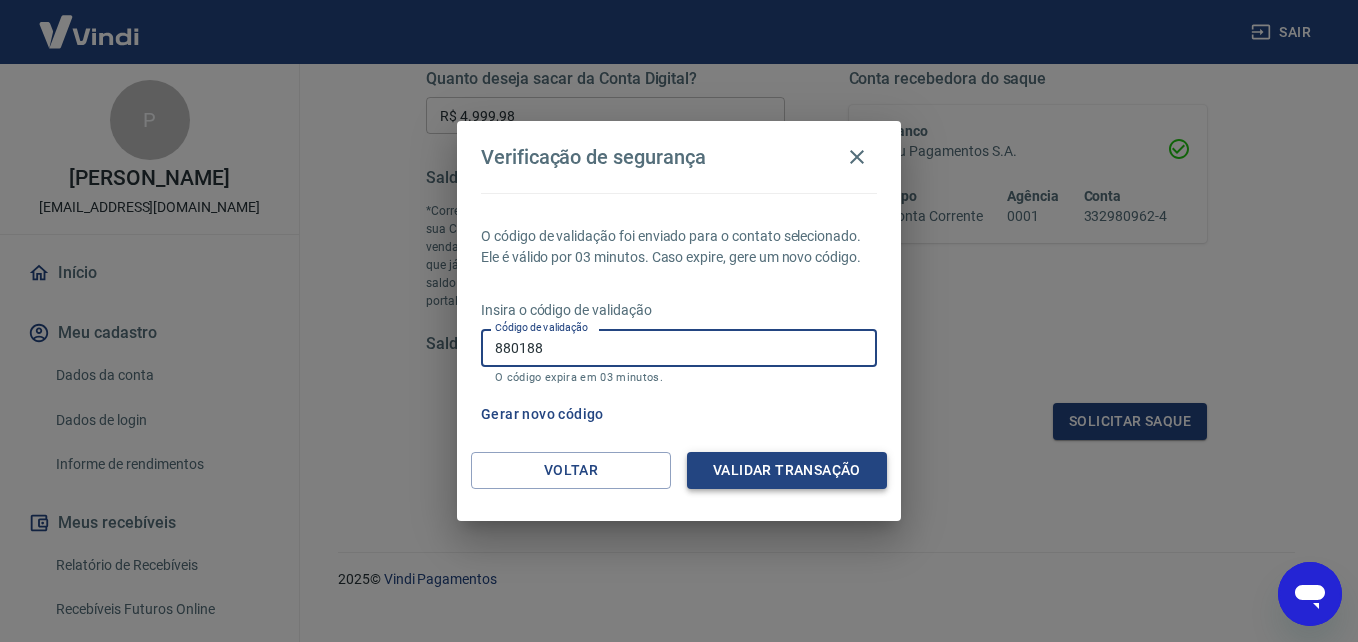 type on "880188" 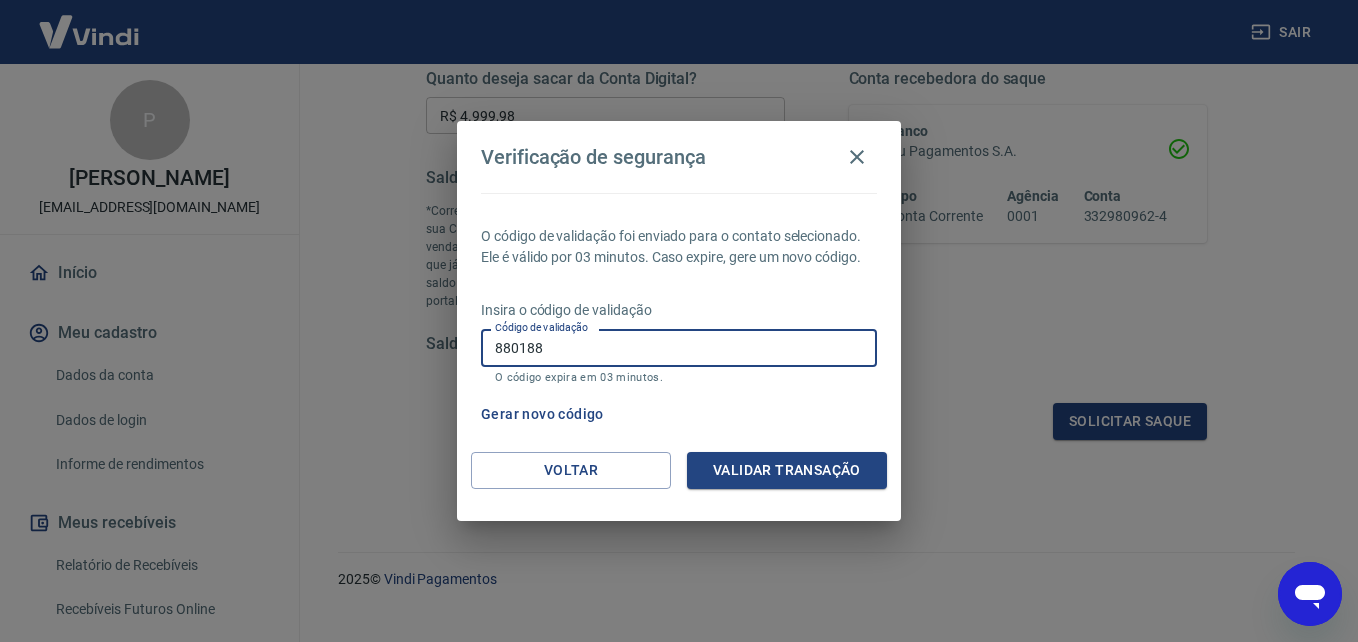 click on "Validar transação" at bounding box center [787, 470] 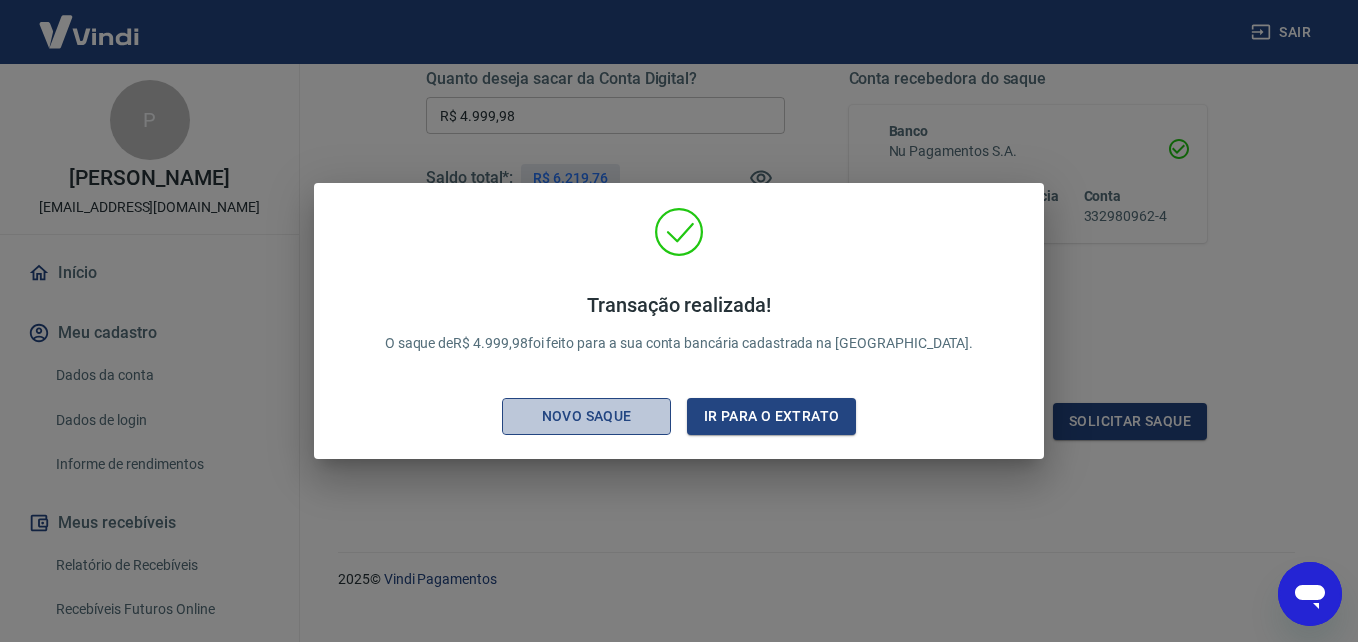 click on "Novo saque" at bounding box center (587, 416) 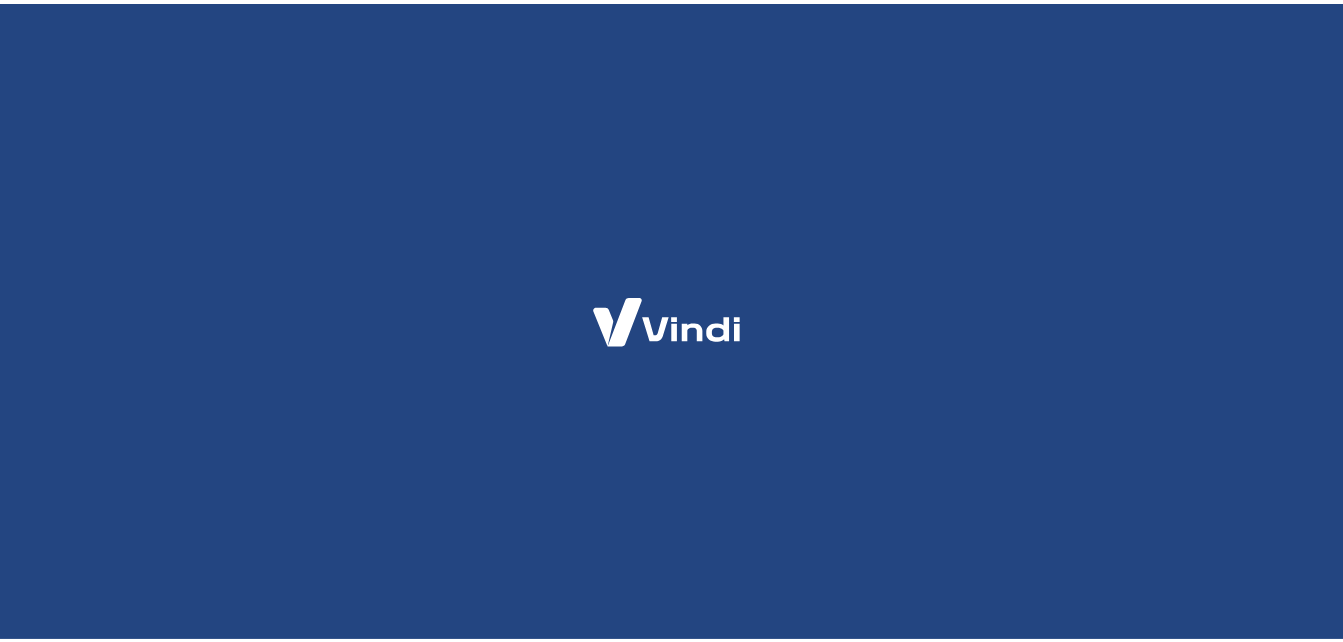 scroll, scrollTop: 0, scrollLeft: 0, axis: both 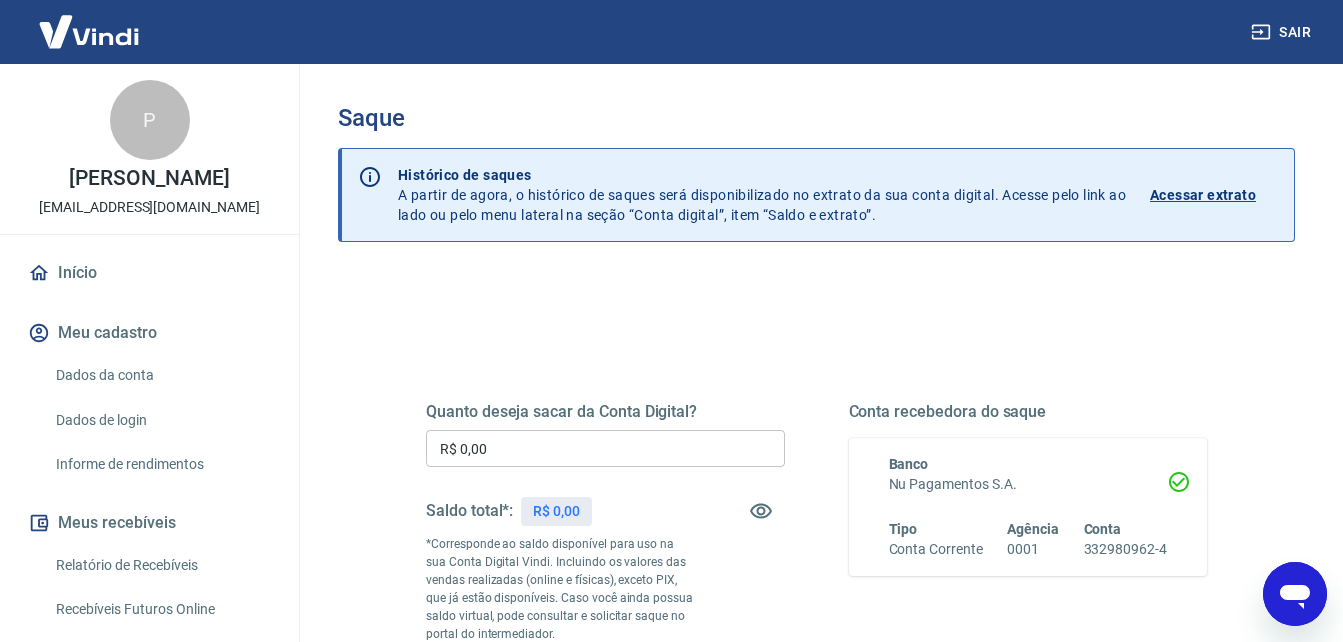 click on "R$ 0,00" at bounding box center (605, 448) 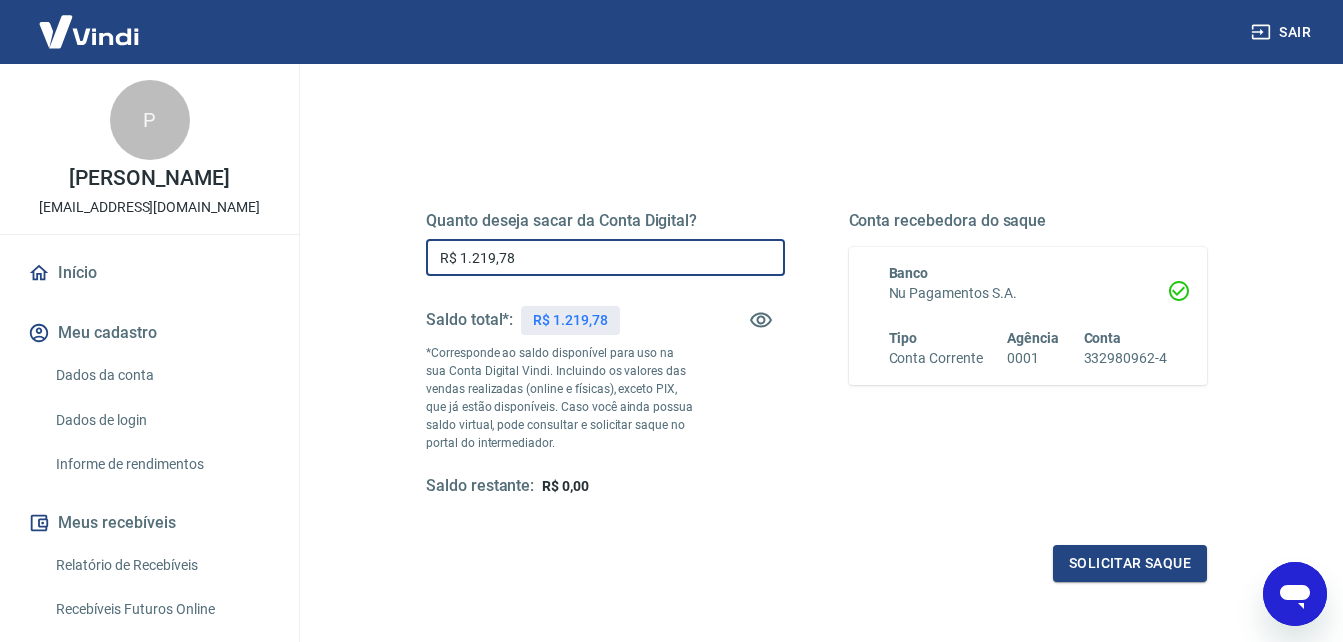 scroll, scrollTop: 333, scrollLeft: 0, axis: vertical 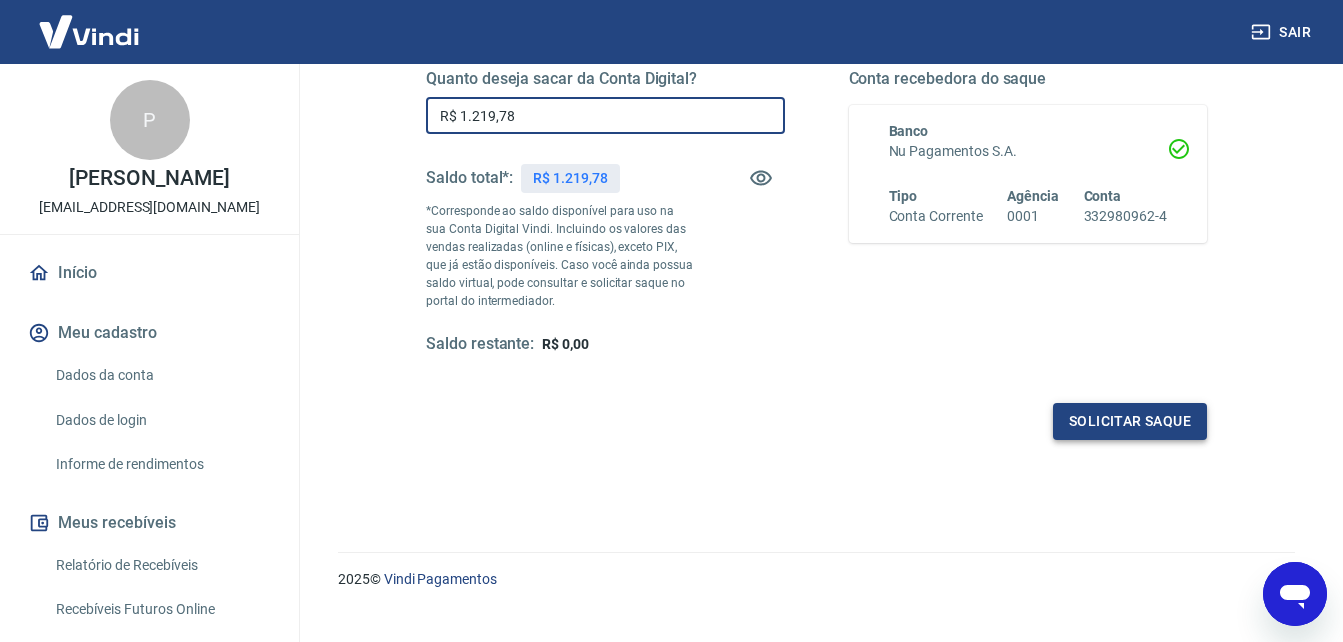 type on "R$ 1.219,78" 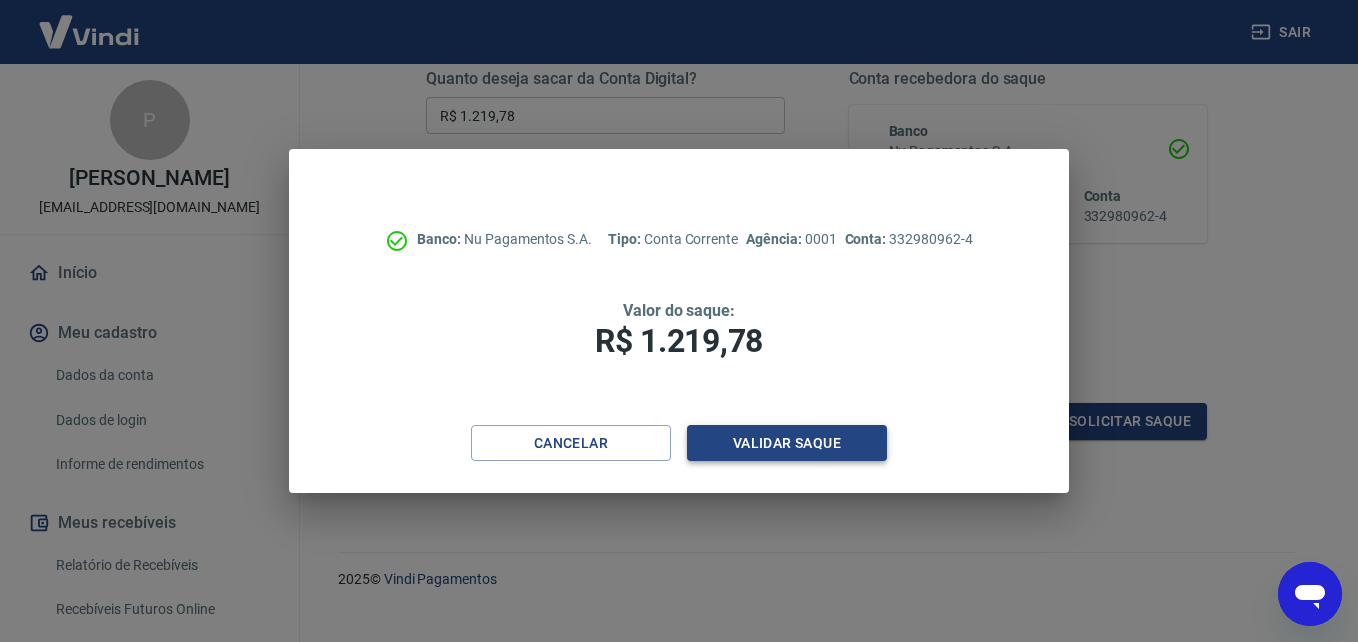 click on "Validar saque" at bounding box center [787, 443] 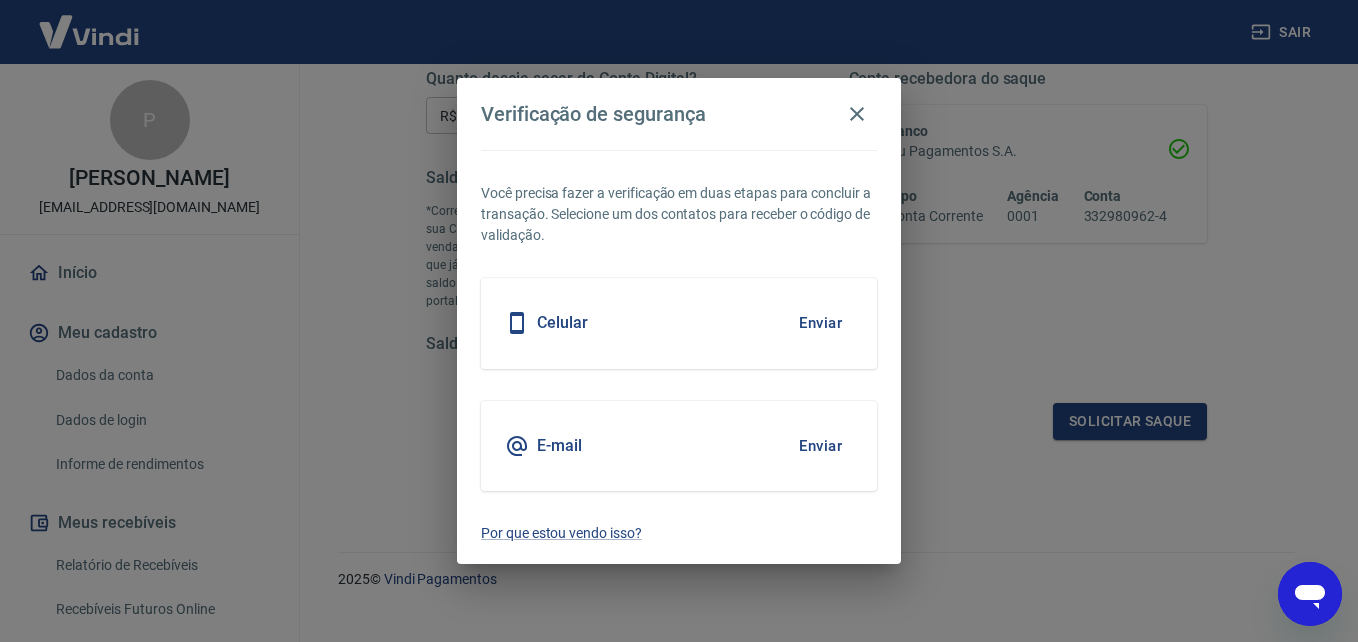 drag, startPoint x: 595, startPoint y: 327, endPoint x: 608, endPoint y: 319, distance: 15.264338 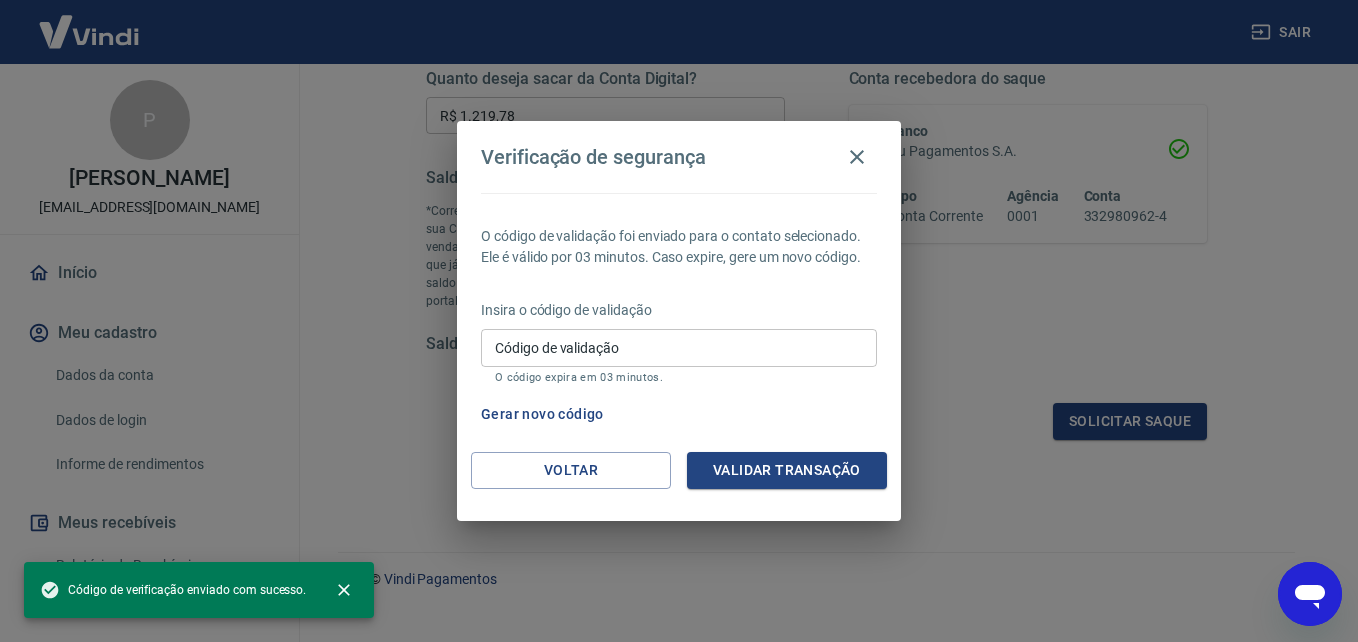 click on "Insira o código de validação Código de validação Código de validação O código expira em 03 minutos." at bounding box center (679, 343) 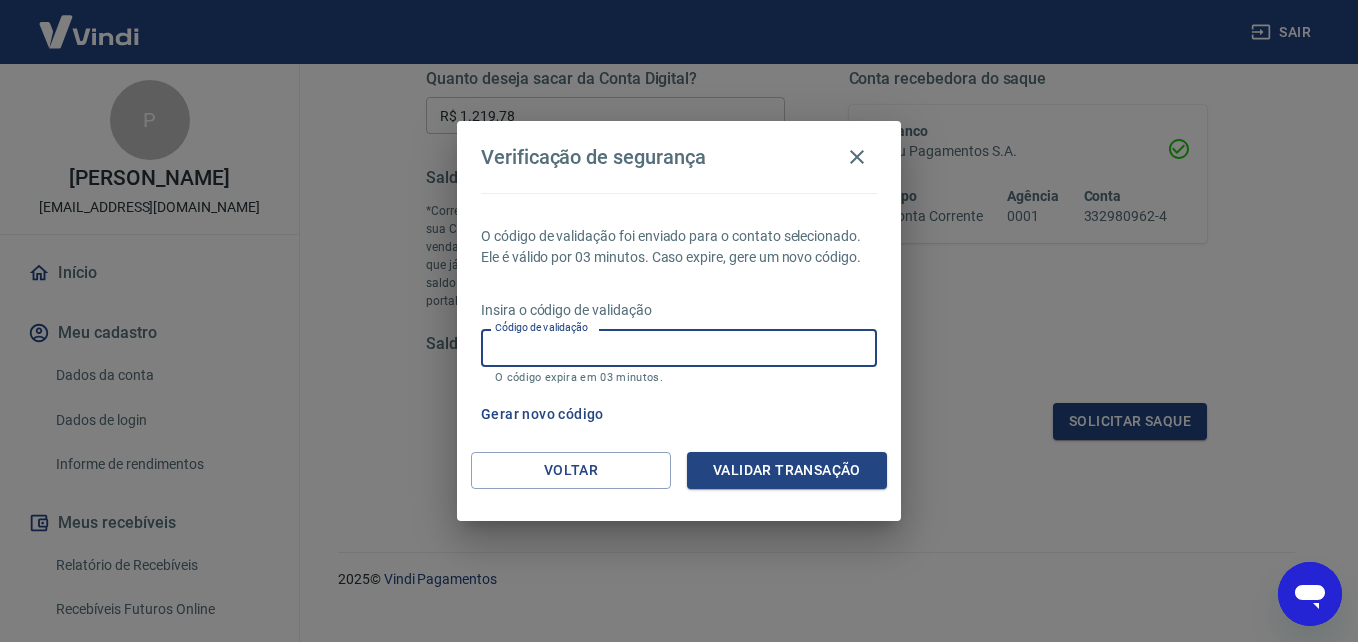 click on "Código de validação" at bounding box center [679, 347] 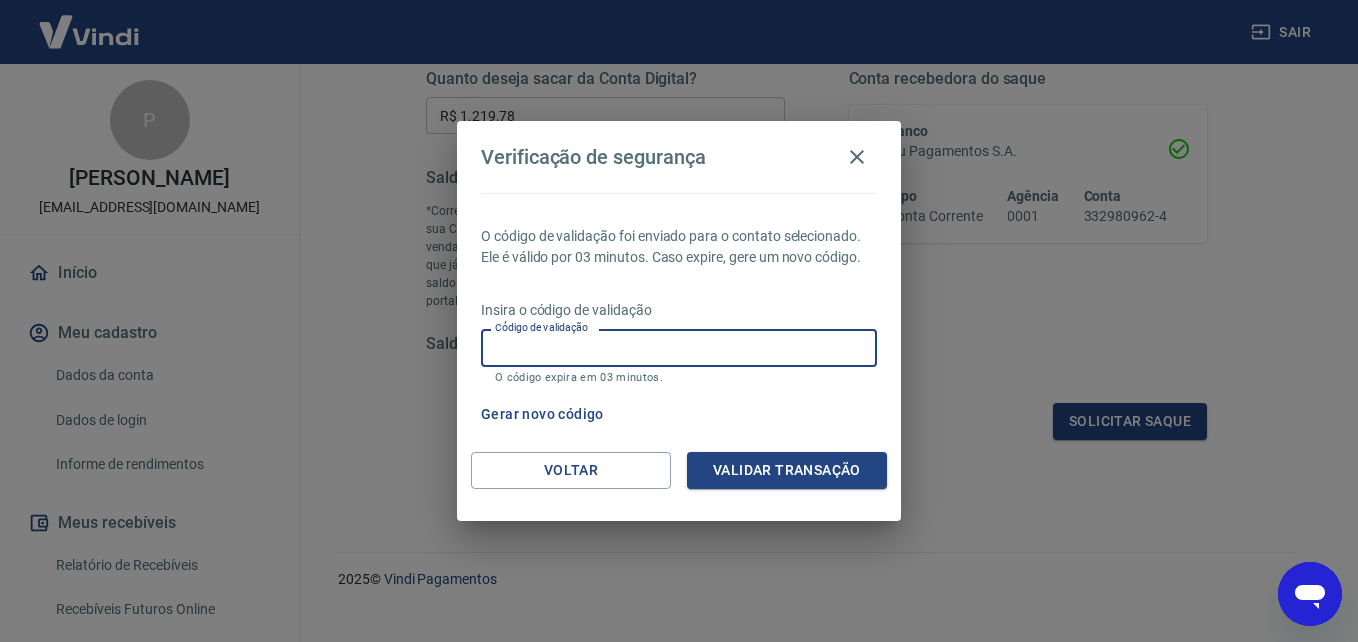 drag, startPoint x: 649, startPoint y: 350, endPoint x: 667, endPoint y: 360, distance: 20.59126 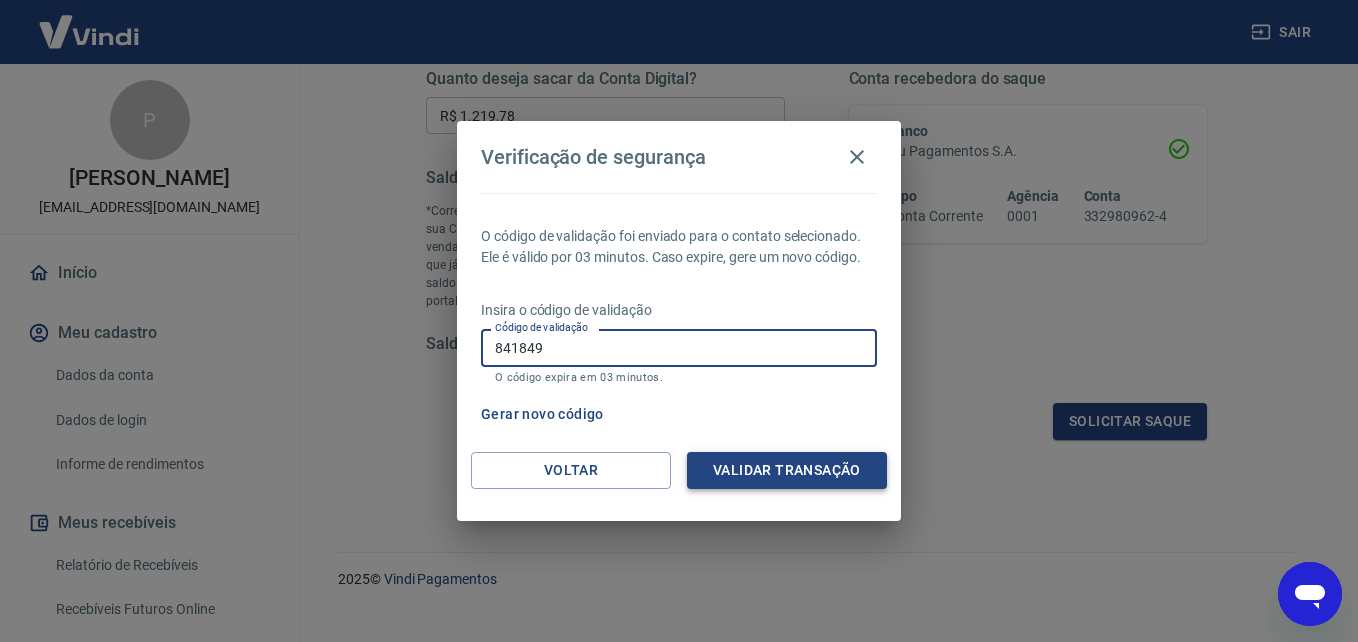 type on "841849" 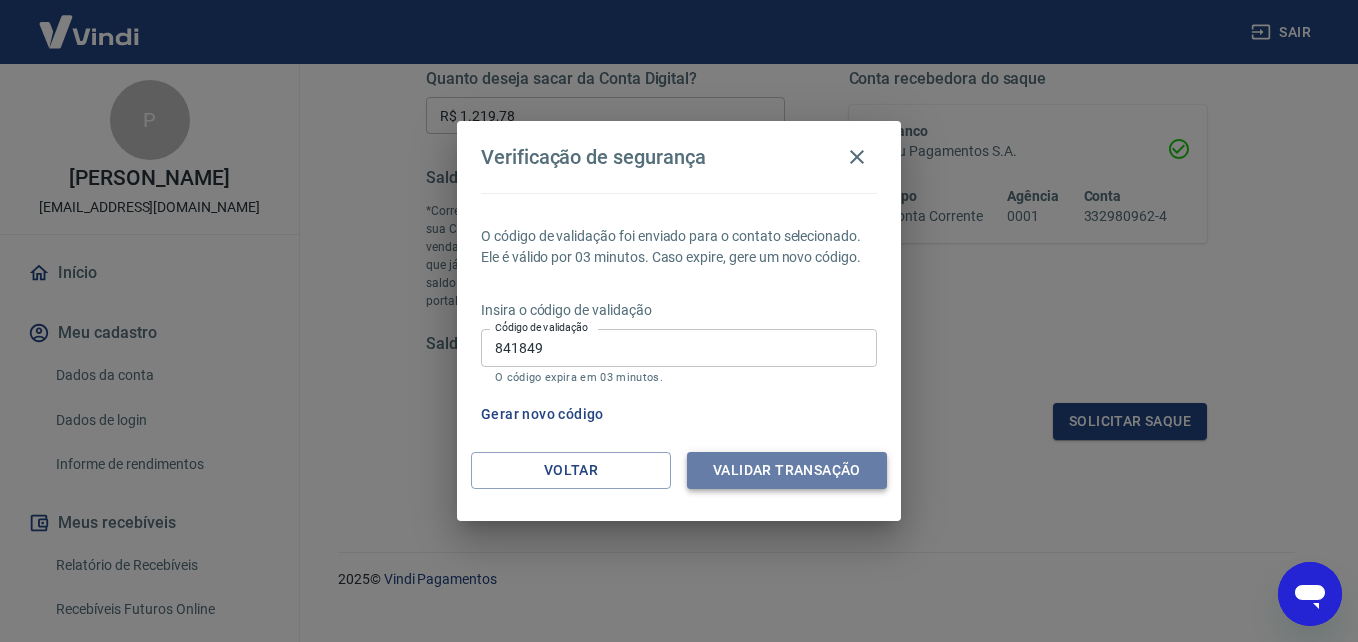 click on "Validar transação" at bounding box center [787, 470] 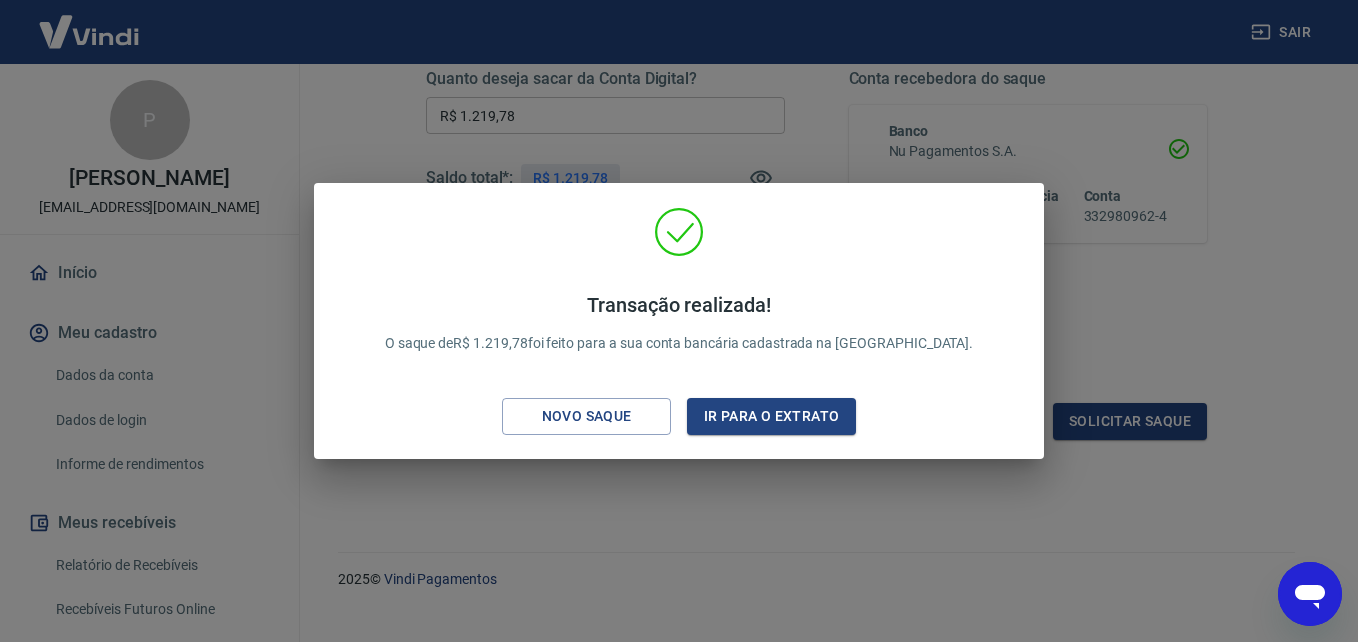 drag, startPoint x: 583, startPoint y: 417, endPoint x: 583, endPoint y: 400, distance: 17 